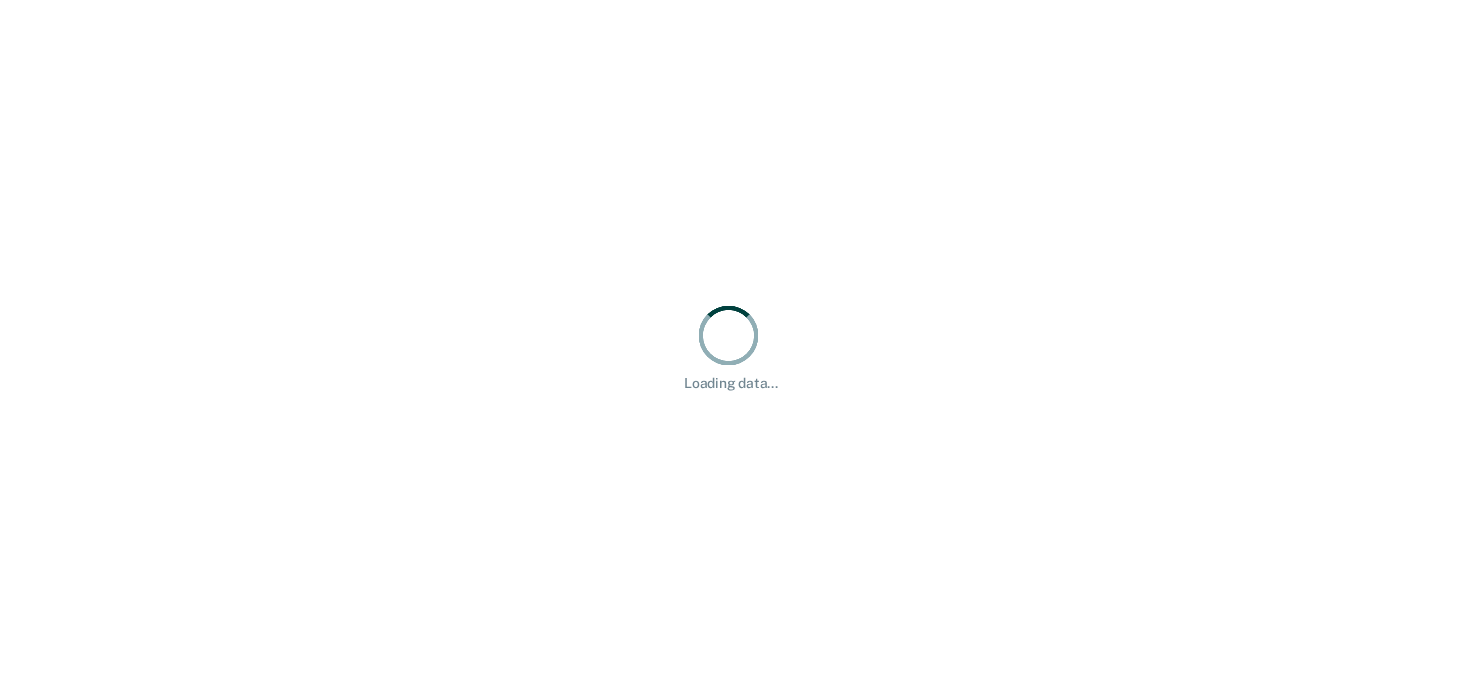 scroll, scrollTop: 0, scrollLeft: 0, axis: both 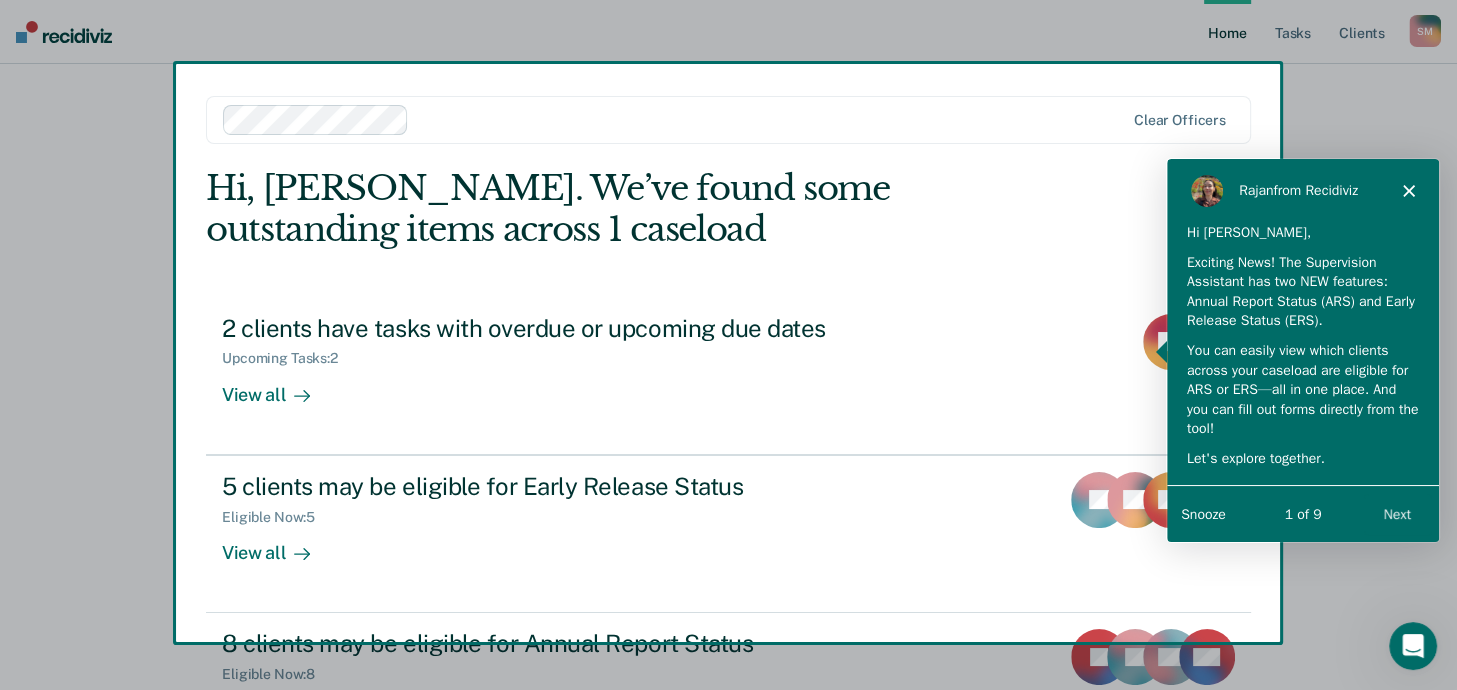 click 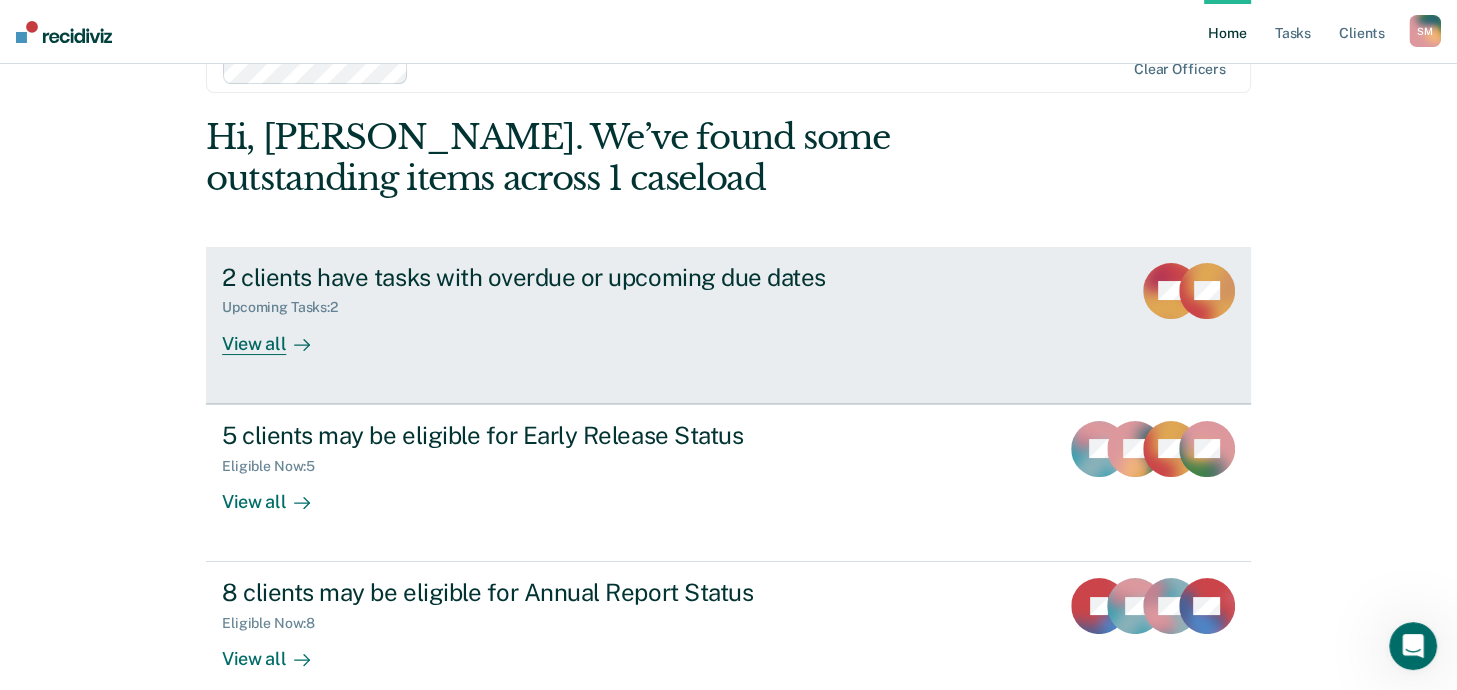 scroll, scrollTop: 80, scrollLeft: 0, axis: vertical 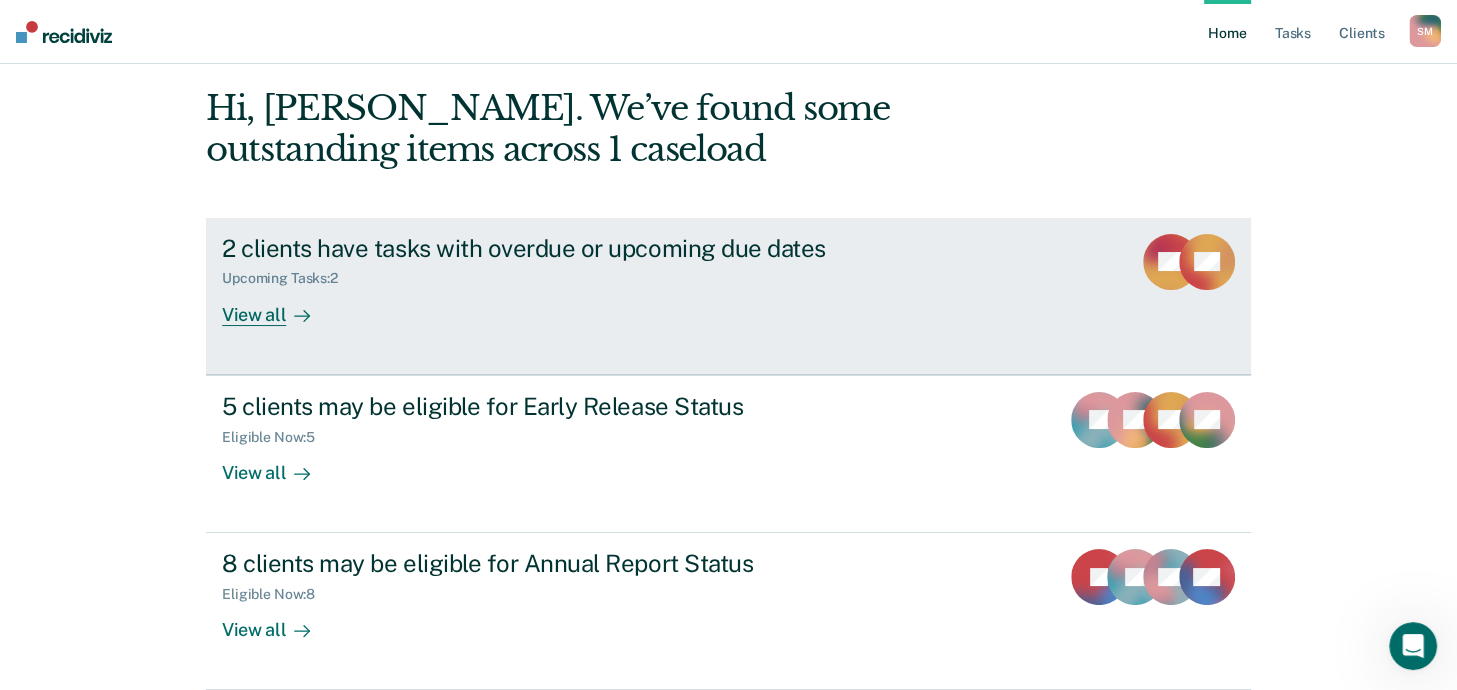 click at bounding box center (298, 314) 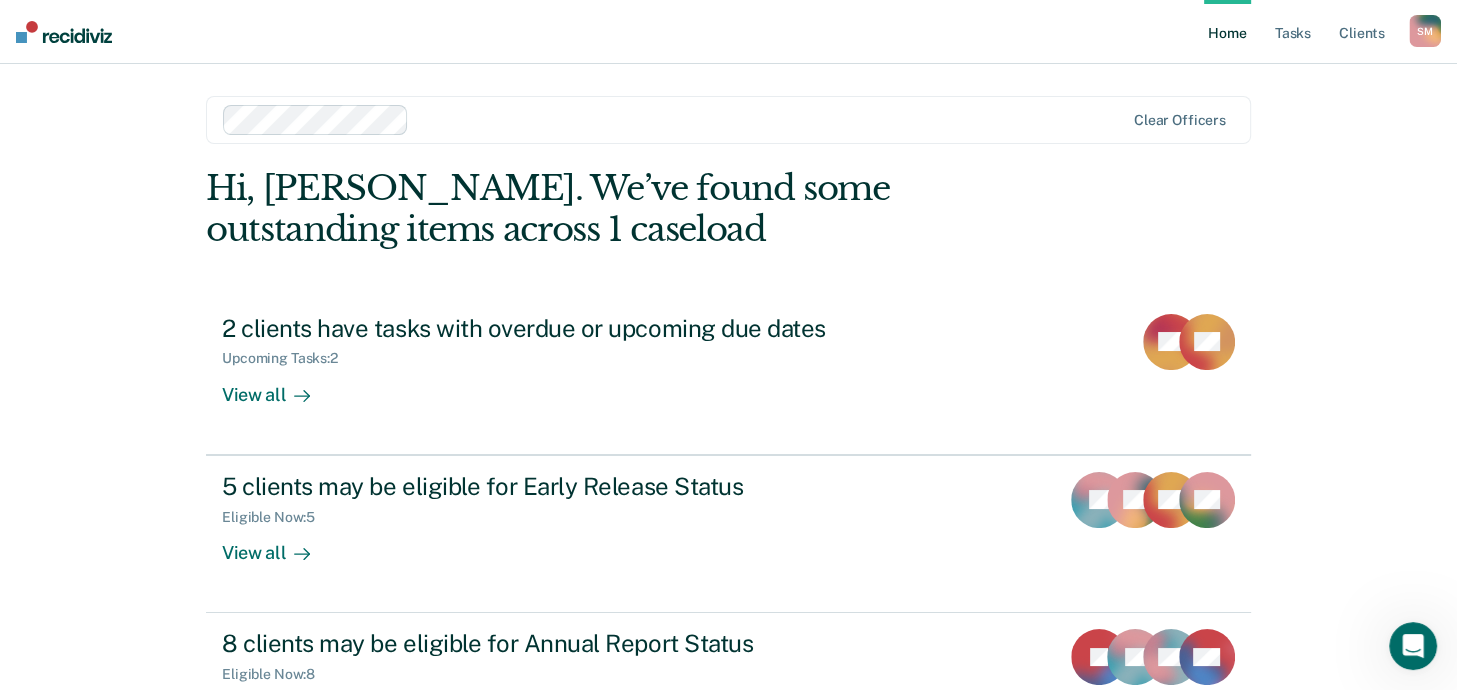 scroll, scrollTop: 80, scrollLeft: 0, axis: vertical 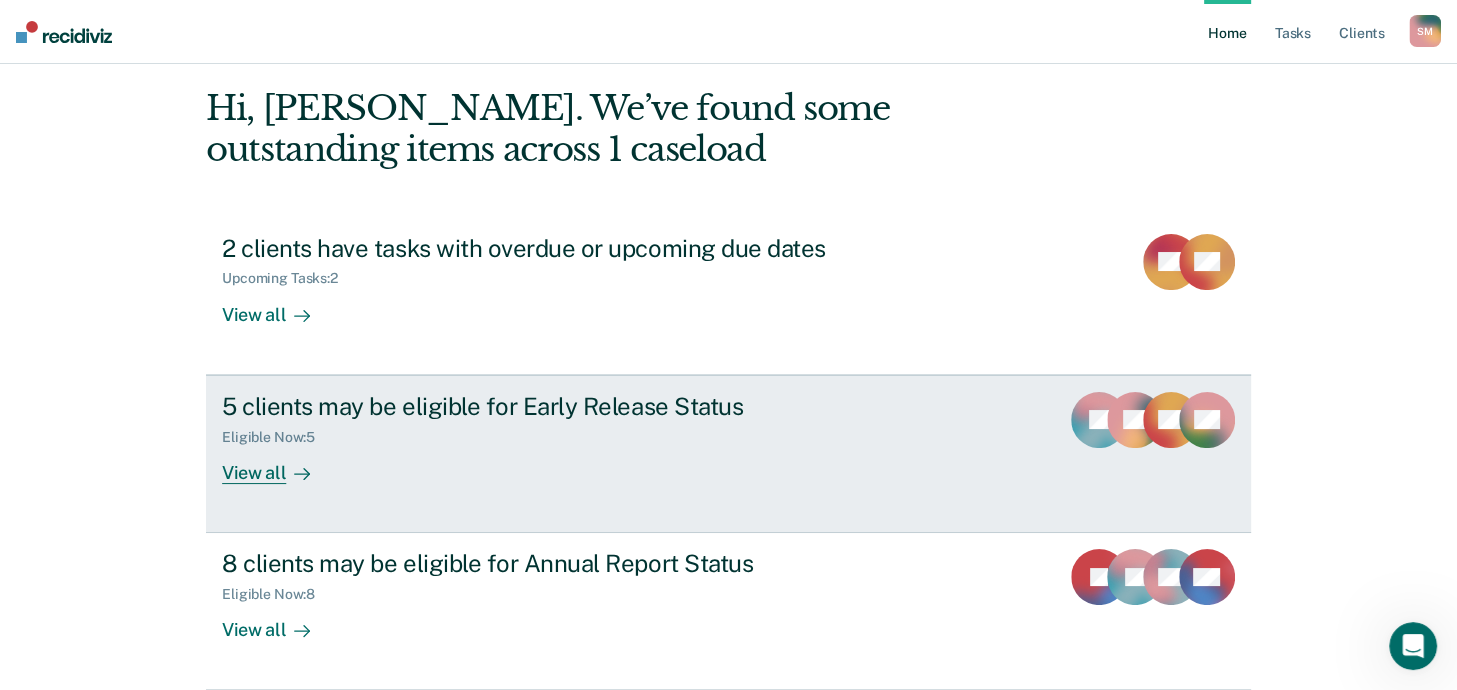 click on "View all" at bounding box center [278, 464] 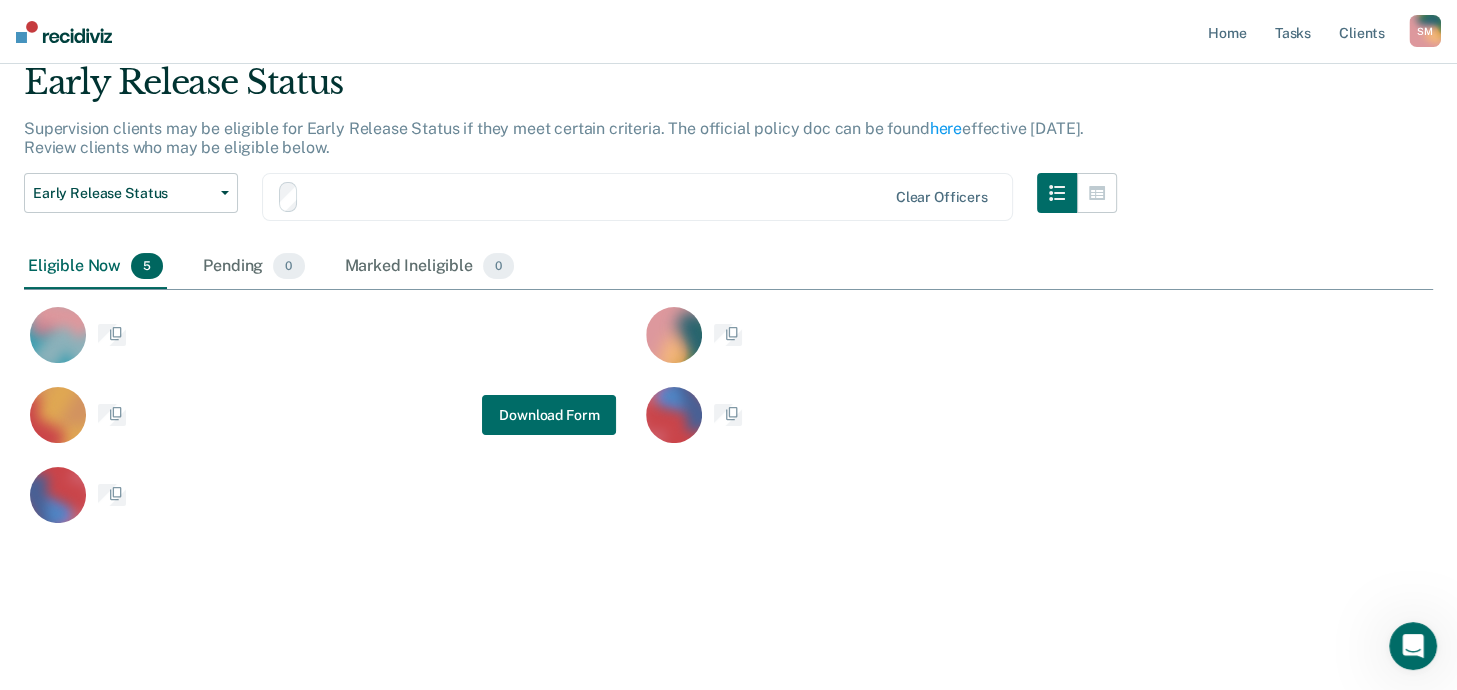scroll, scrollTop: 0, scrollLeft: 0, axis: both 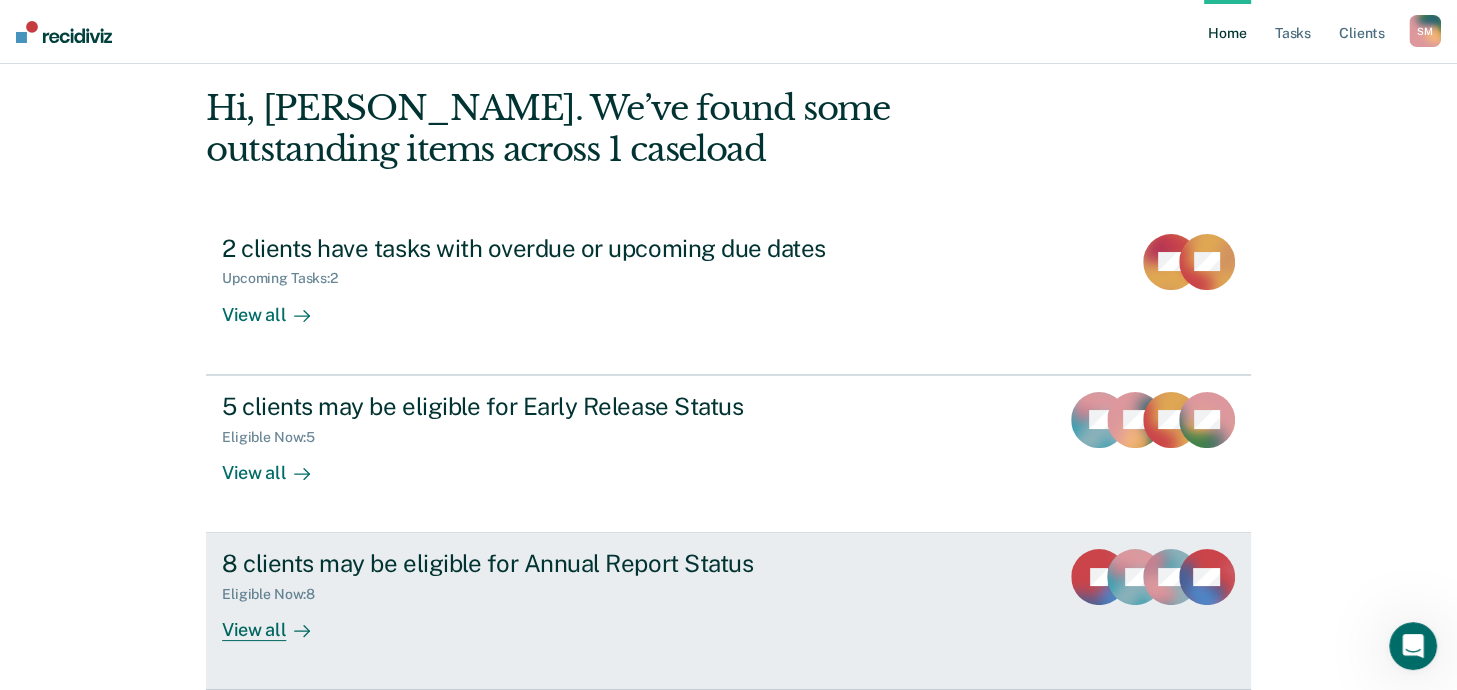 click 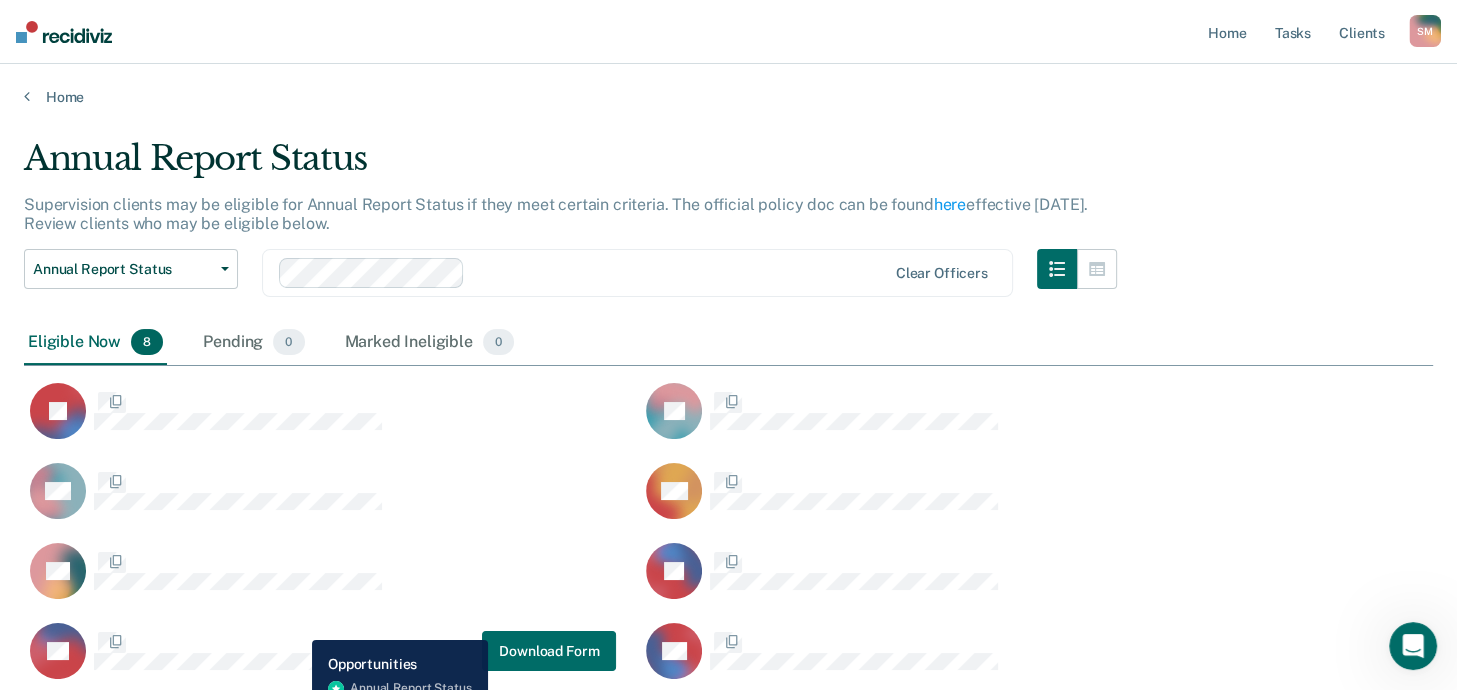 scroll, scrollTop: 16, scrollLeft: 16, axis: both 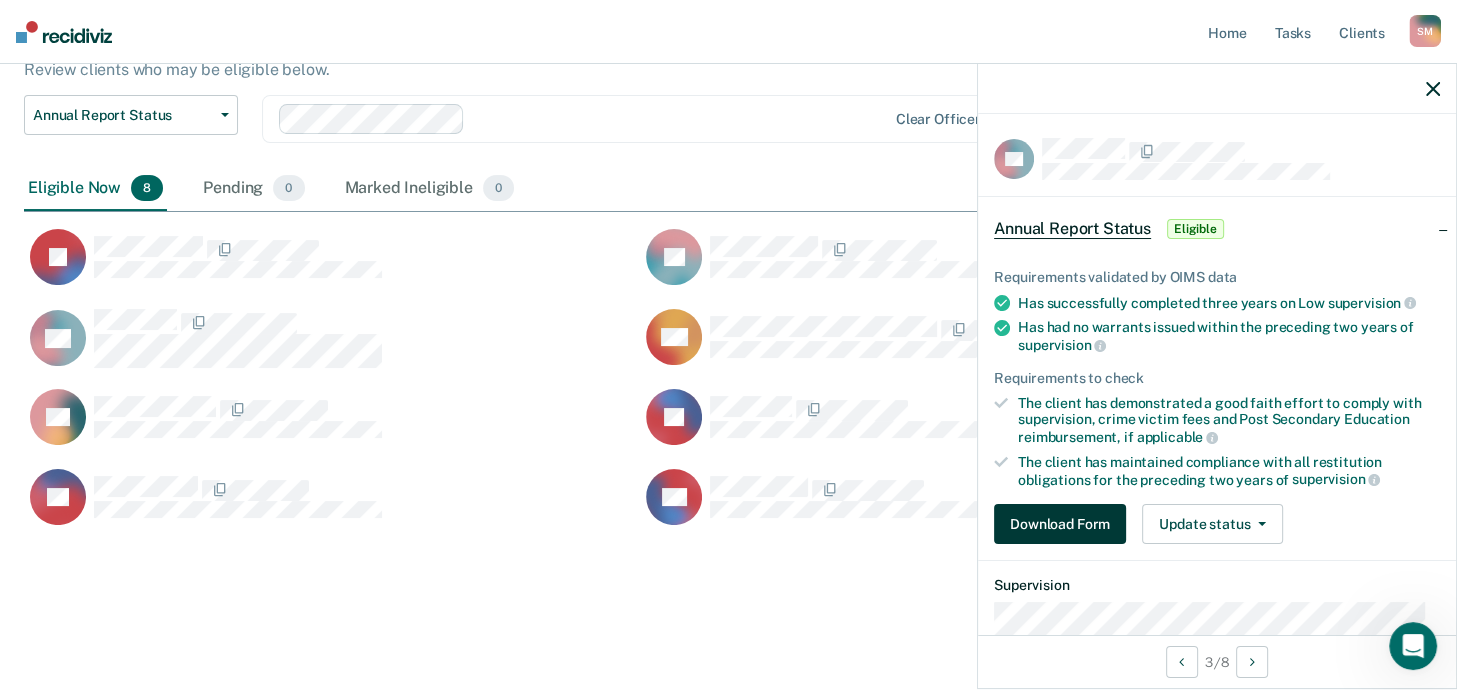 click on "Download Form" at bounding box center [1060, 524] 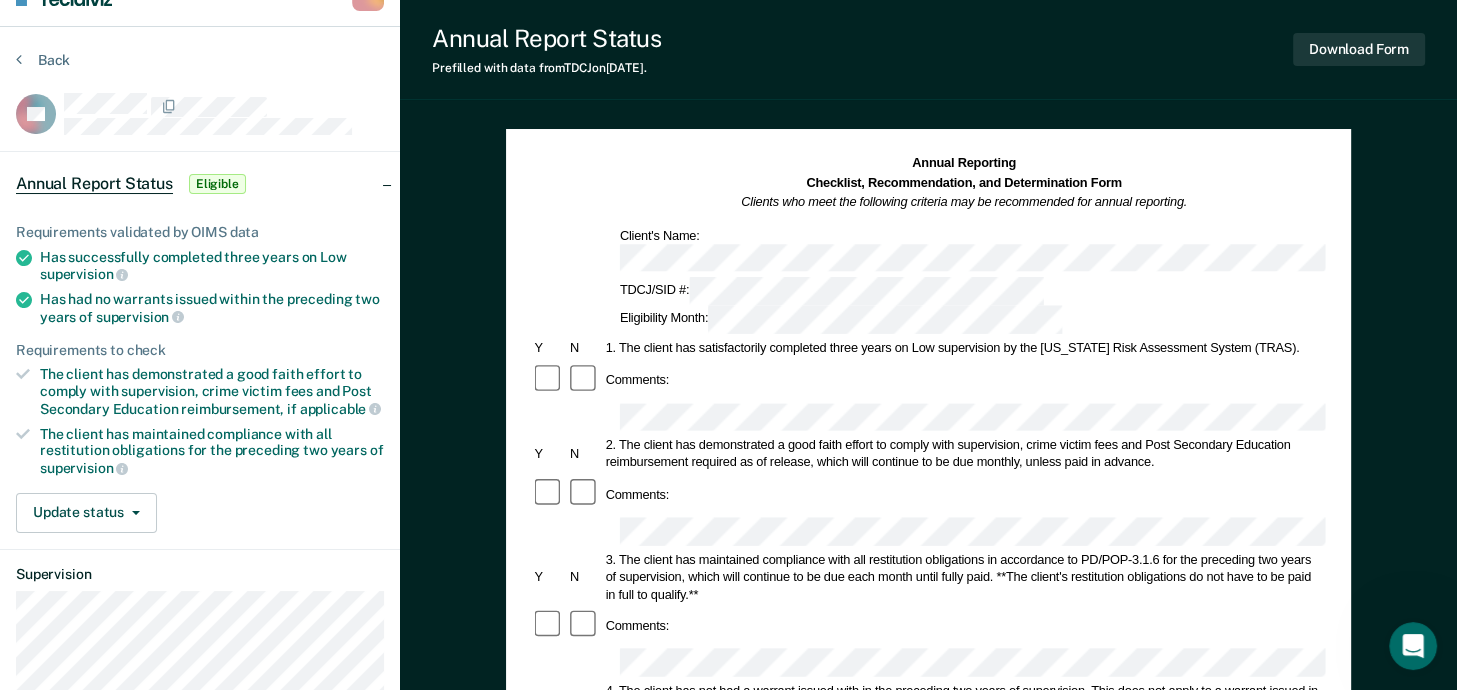 scroll, scrollTop: 33, scrollLeft: 0, axis: vertical 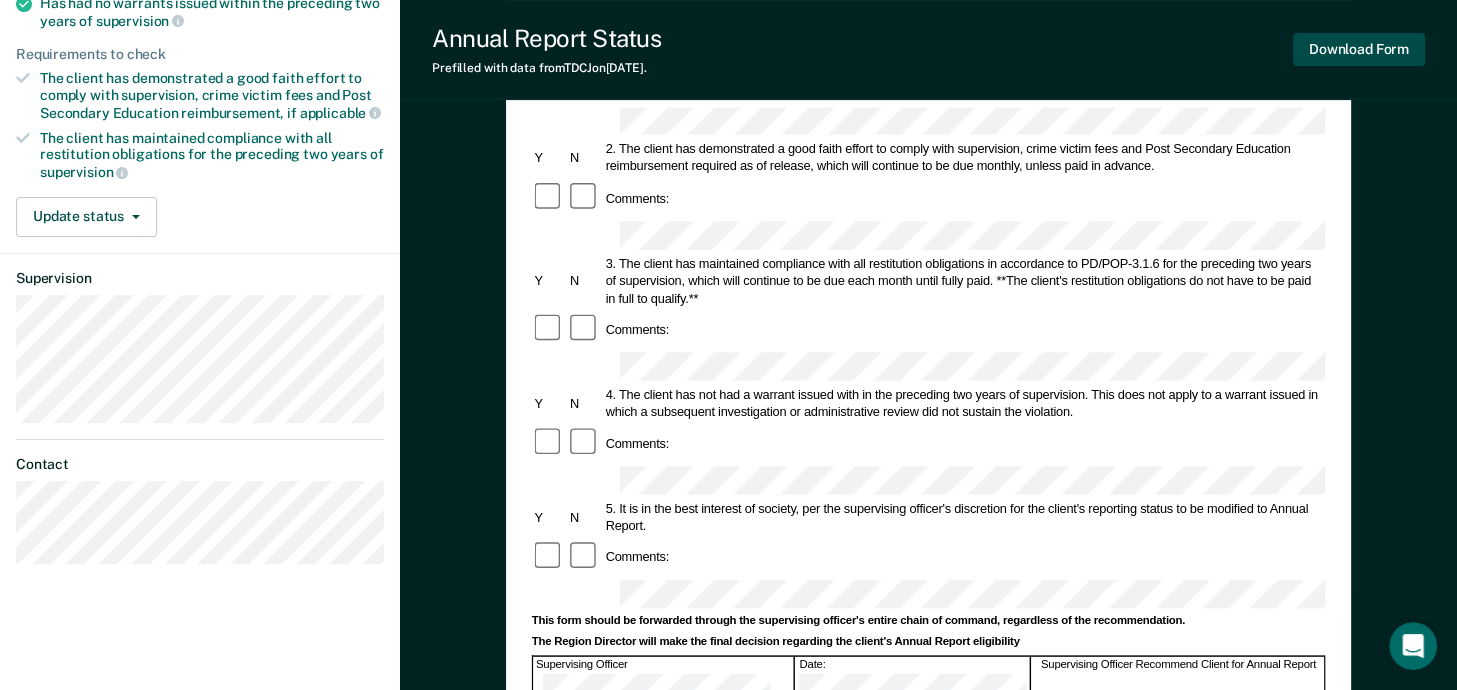 click on "Download Form" at bounding box center [1359, 49] 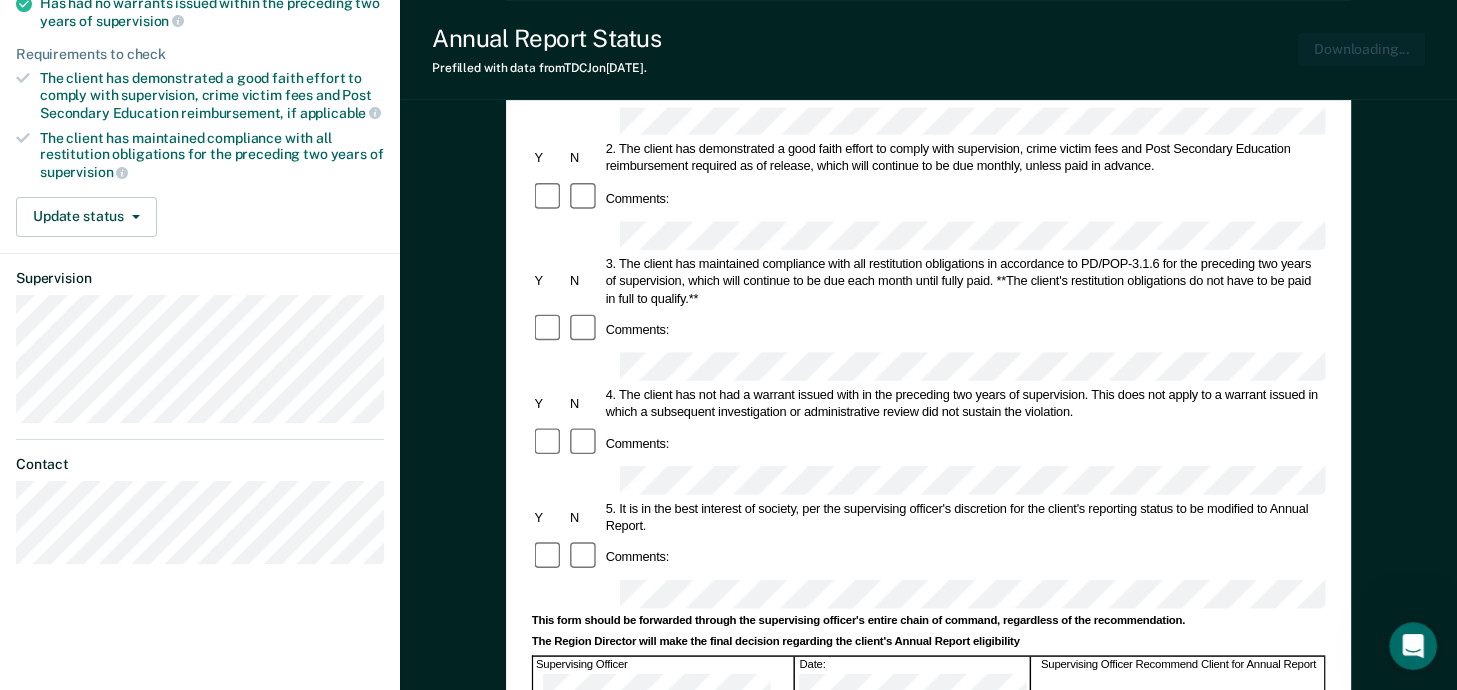 scroll, scrollTop: 0, scrollLeft: 0, axis: both 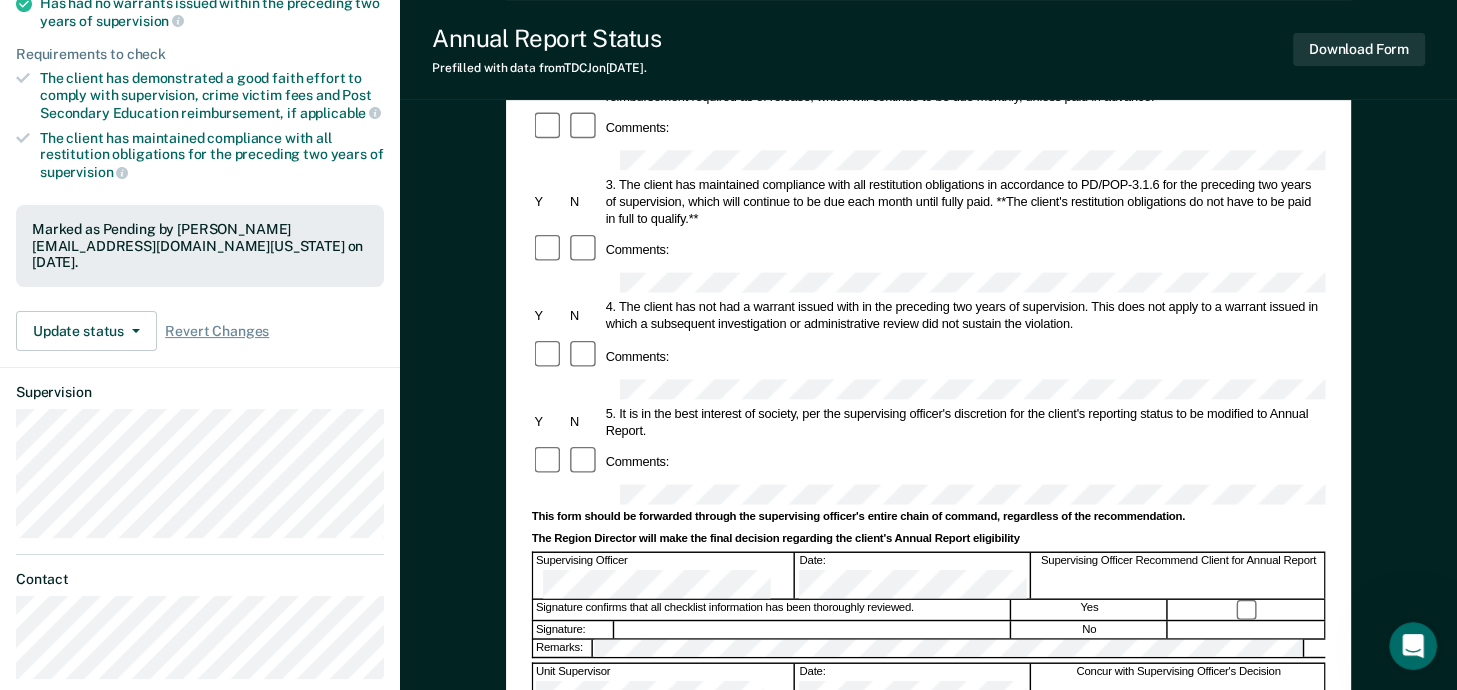 click on "Annual Report Status Prefilled with data from  TDCJ  on  [DATE] .  Download Form" at bounding box center (928, 50) 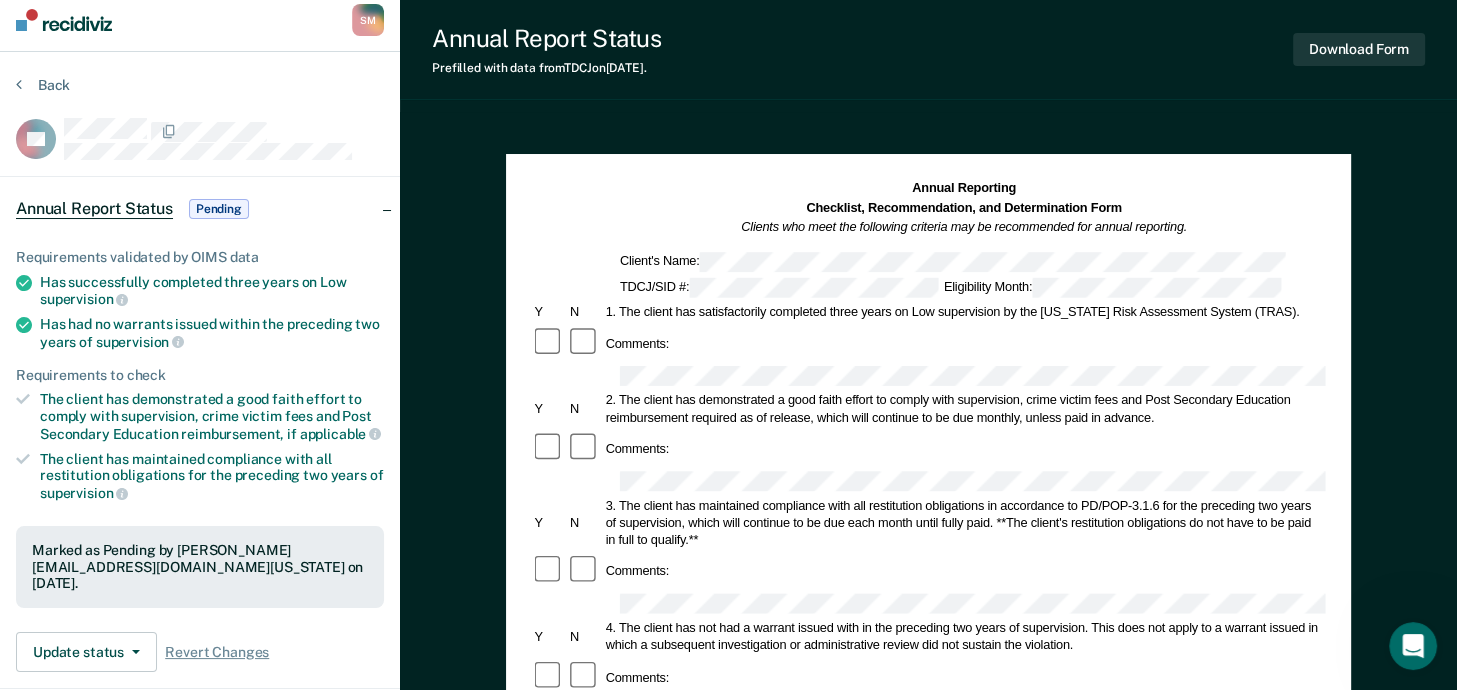 scroll, scrollTop: 0, scrollLeft: 0, axis: both 